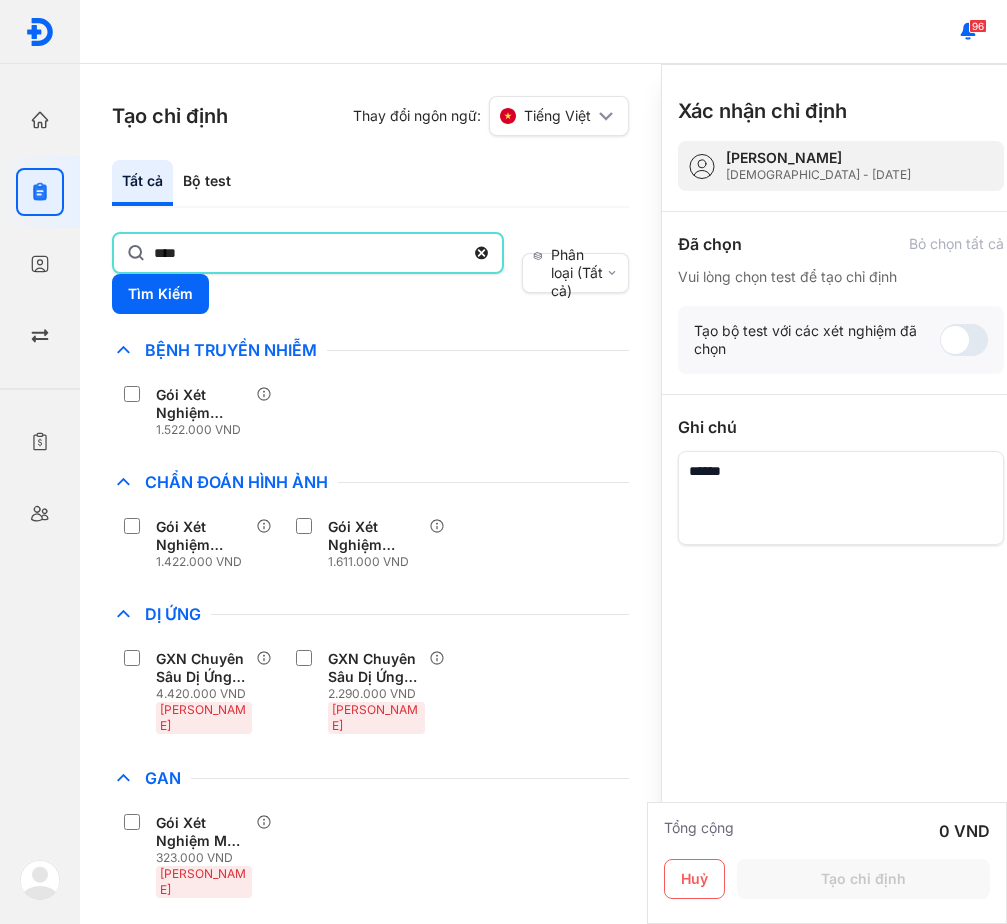 scroll, scrollTop: 0, scrollLeft: 0, axis: both 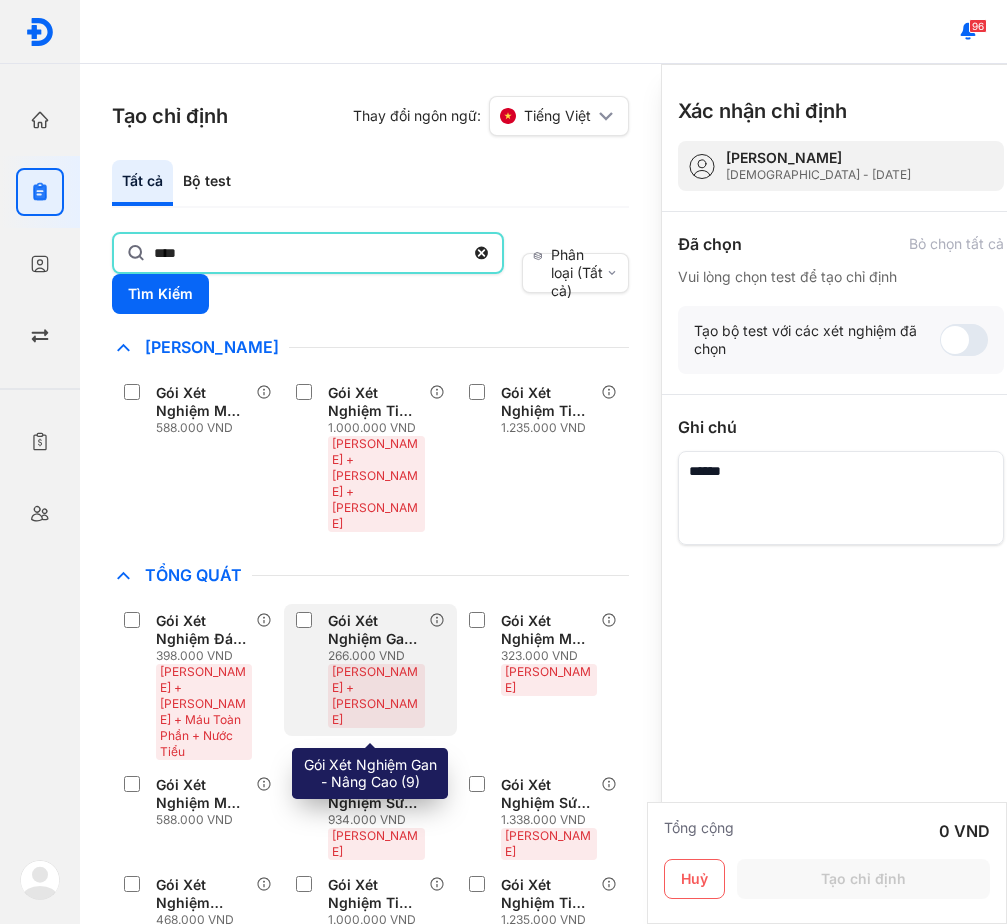 click on "Gói Xét Nghiệm Gan -  Nâng  Cao (9)" at bounding box center [374, 630] 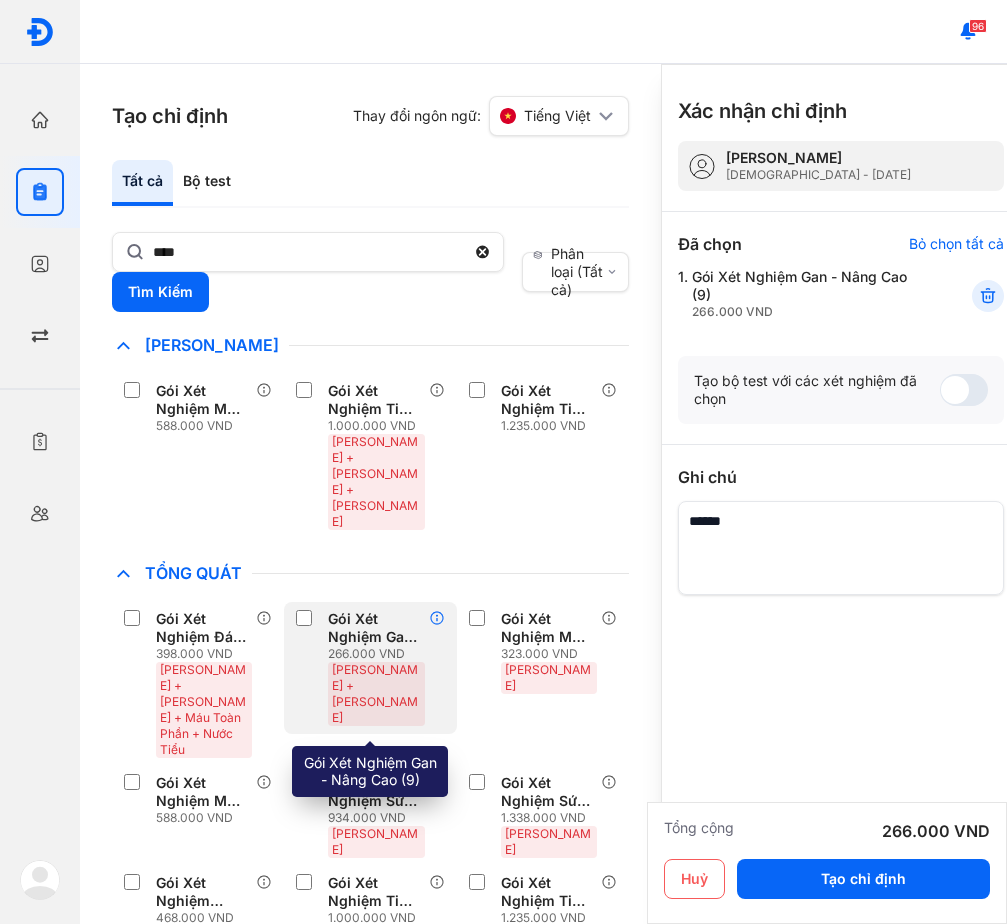 click 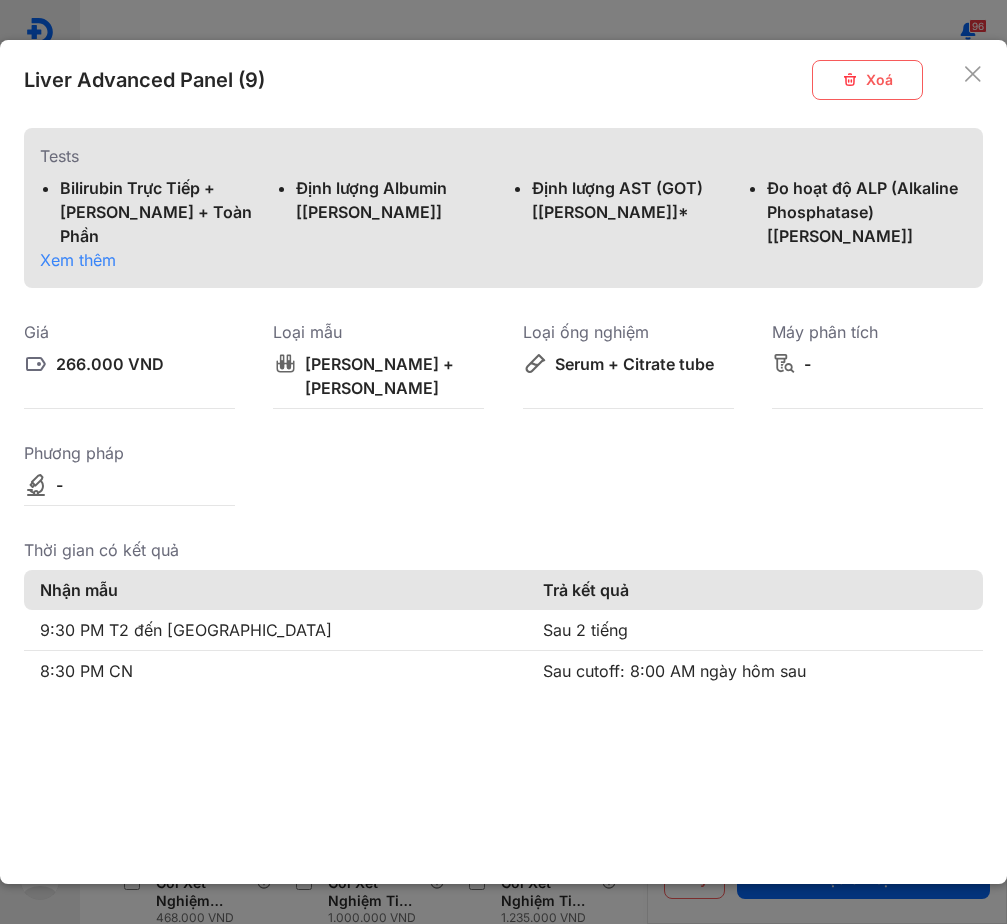 click on "Bilirubin Trực Tiếp + [PERSON_NAME] + Toàn Phần Định lượng Albumin [[PERSON_NAME]] Định lượng AST (GOT) [[PERSON_NAME]]* Đo hoạt độ ALP (Alkaline Phosphatase) [[PERSON_NAME]]" at bounding box center [503, 212] 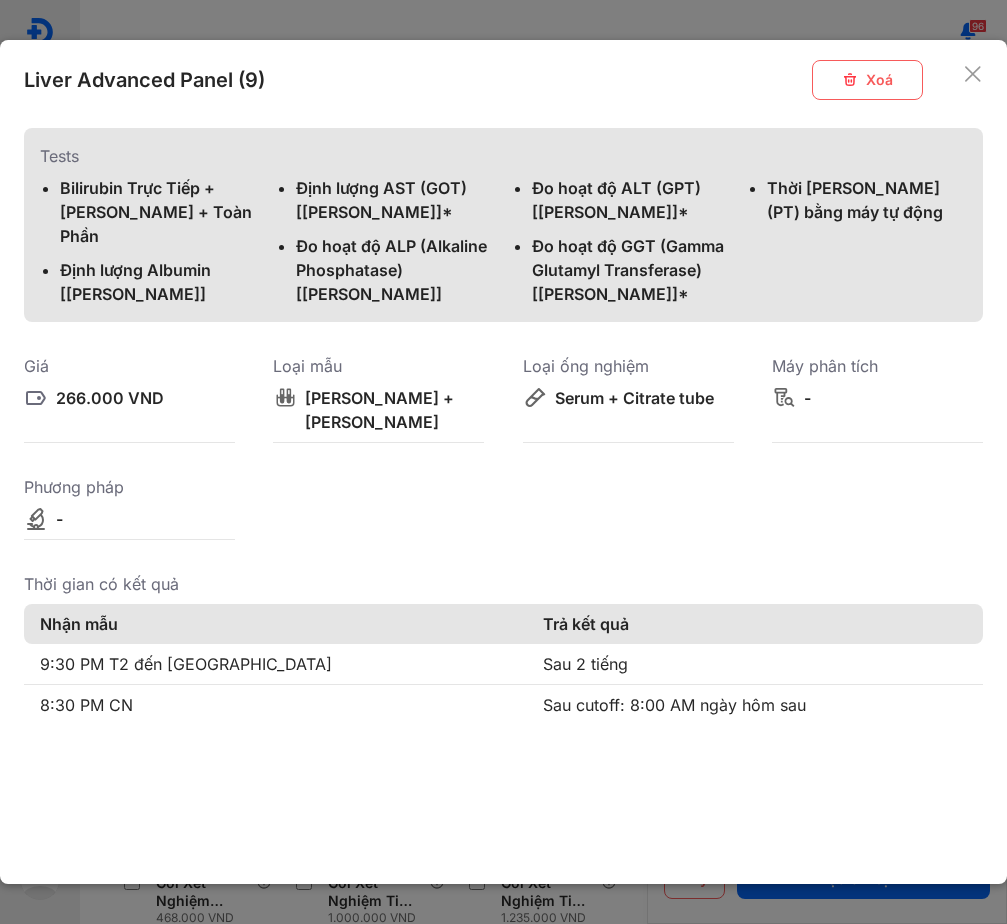 click 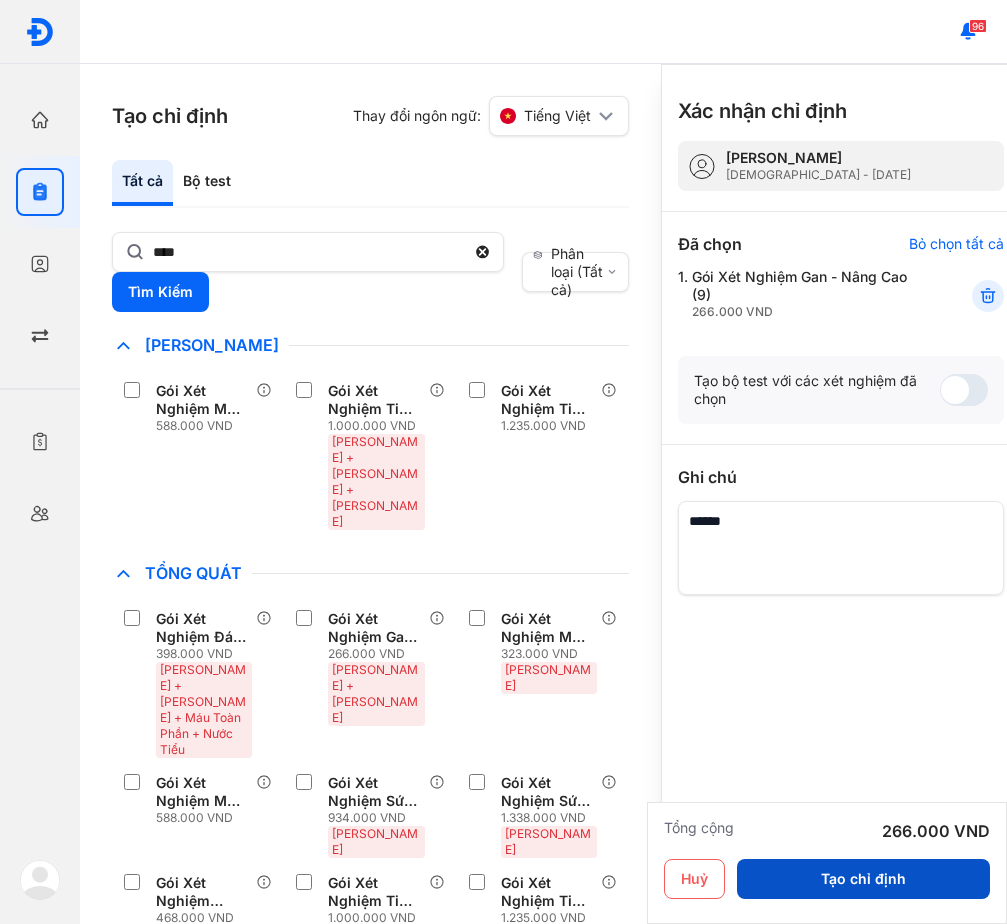 click on "Tạo chỉ định" at bounding box center (863, 879) 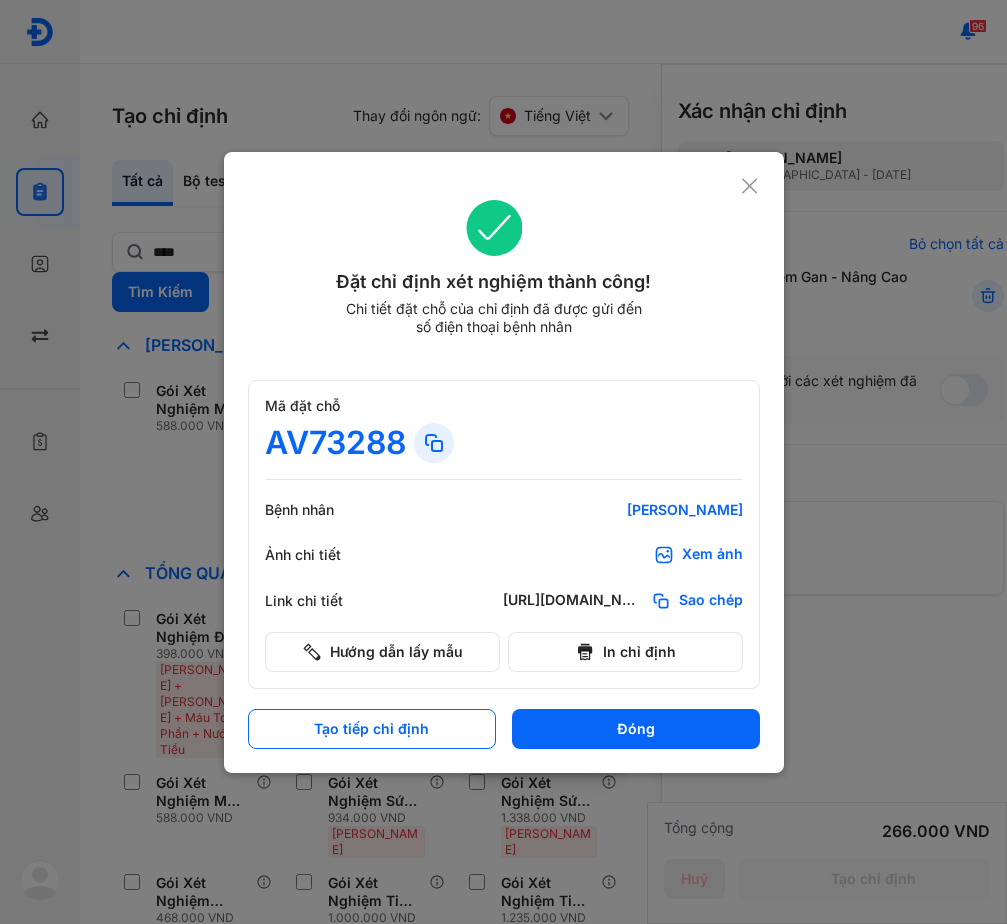 scroll, scrollTop: 0, scrollLeft: 0, axis: both 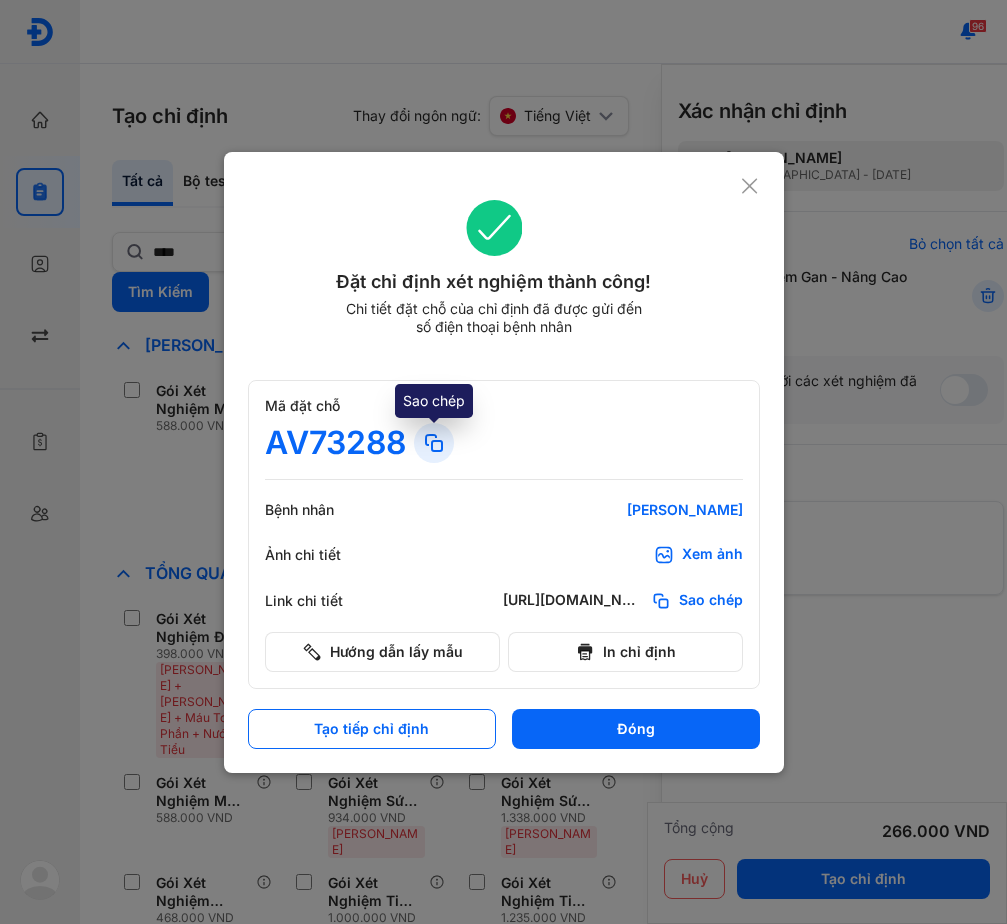 click 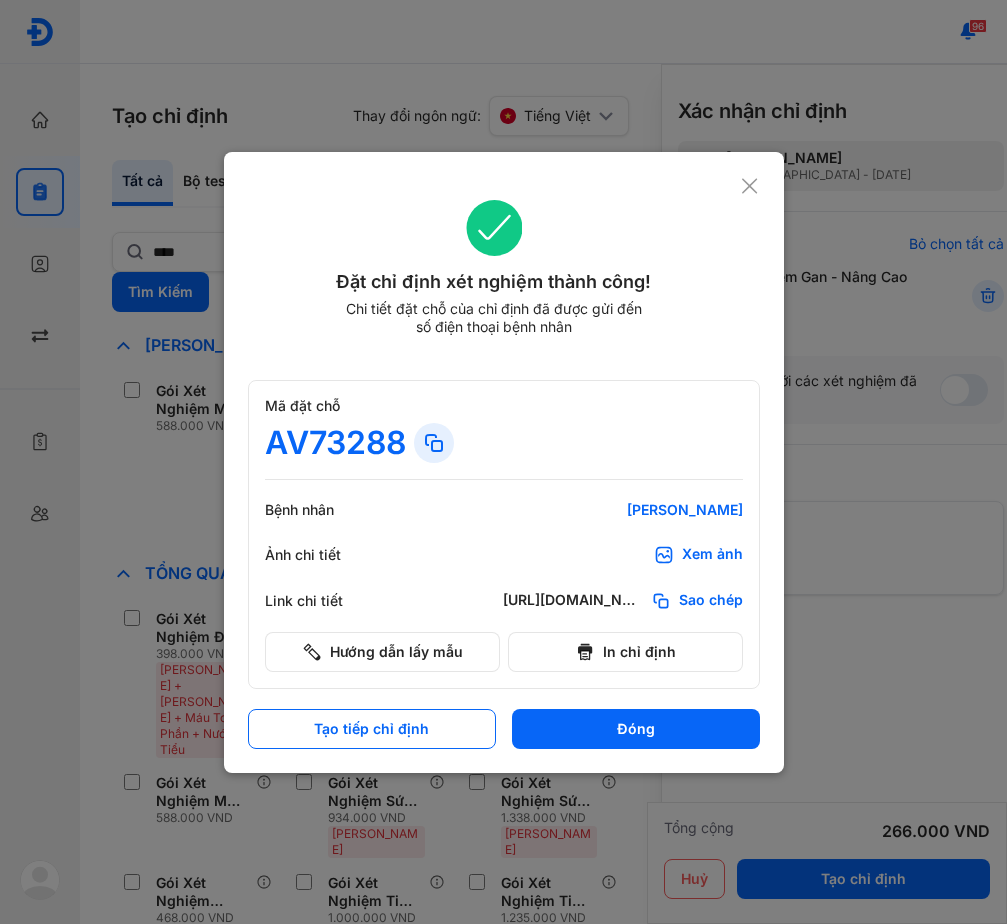 click 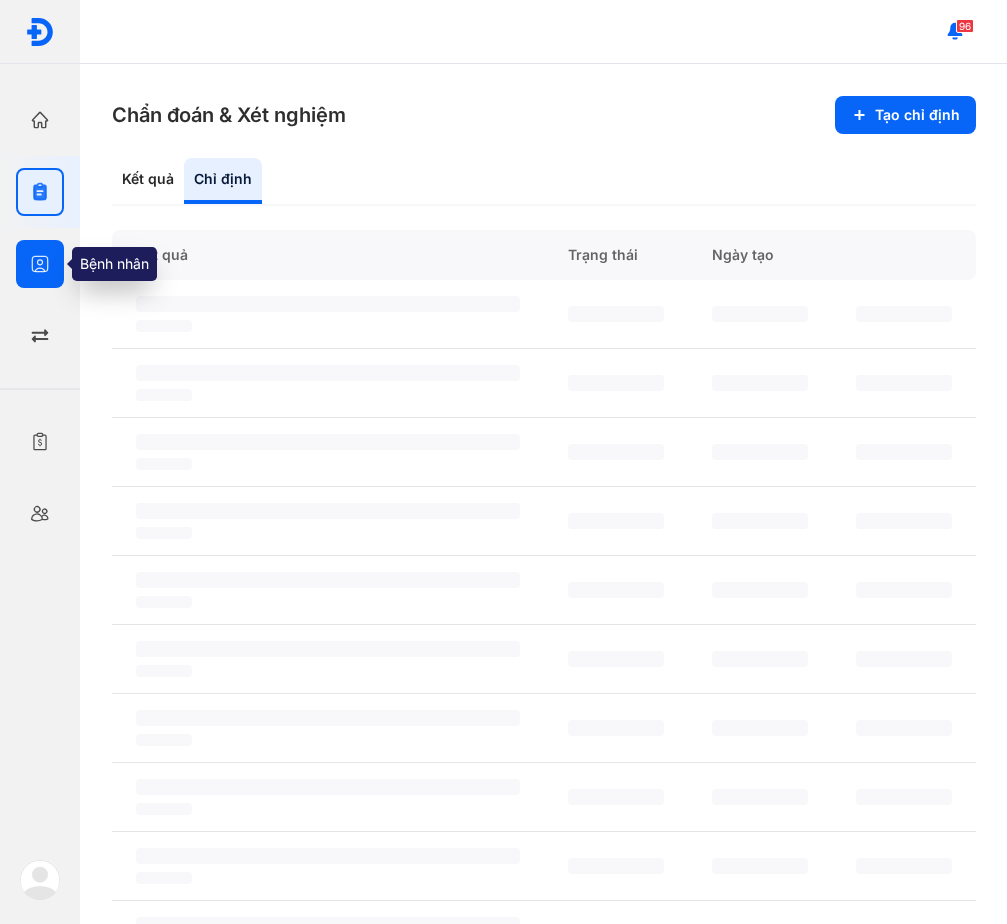 click at bounding box center [40, 264] 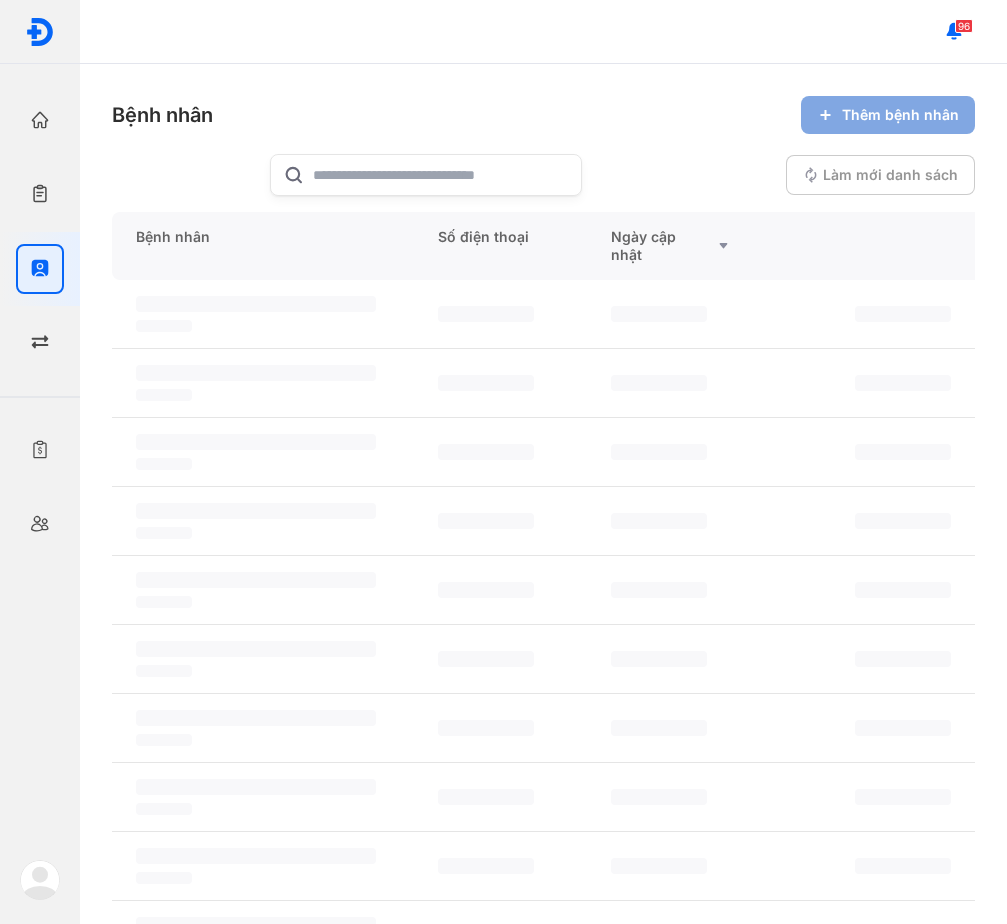 click on "Thêm bệnh nhân" 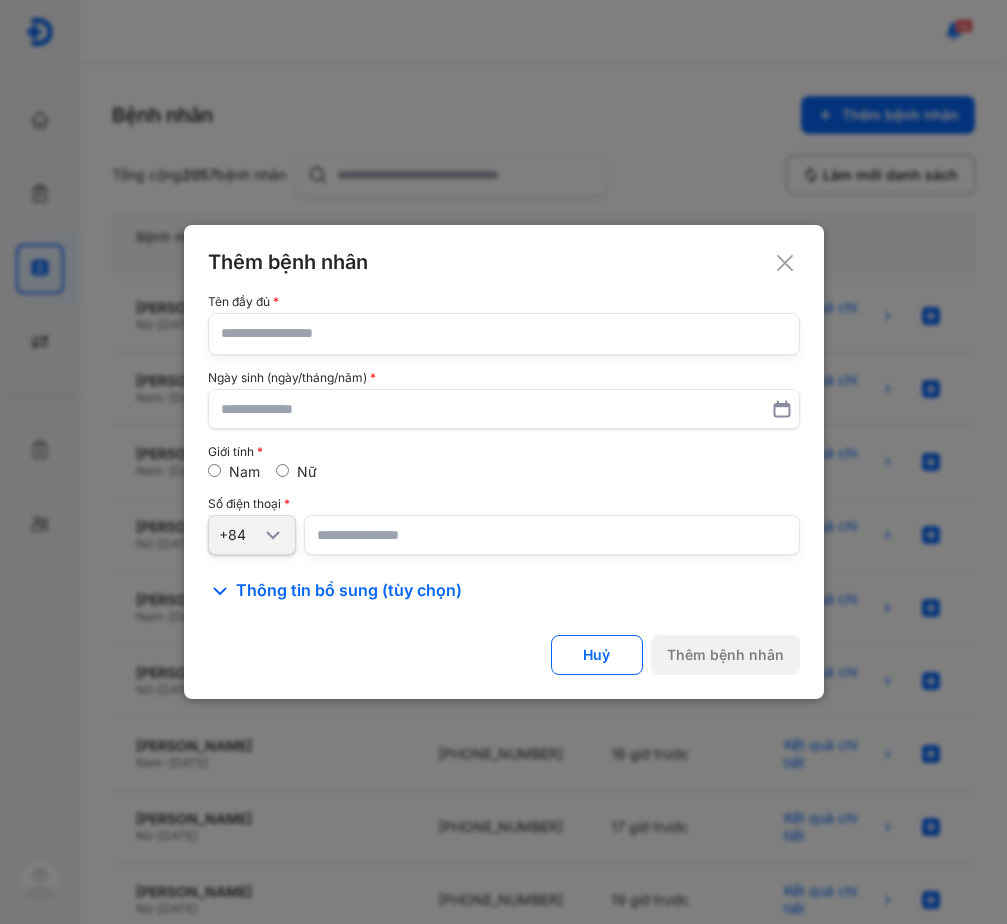 click 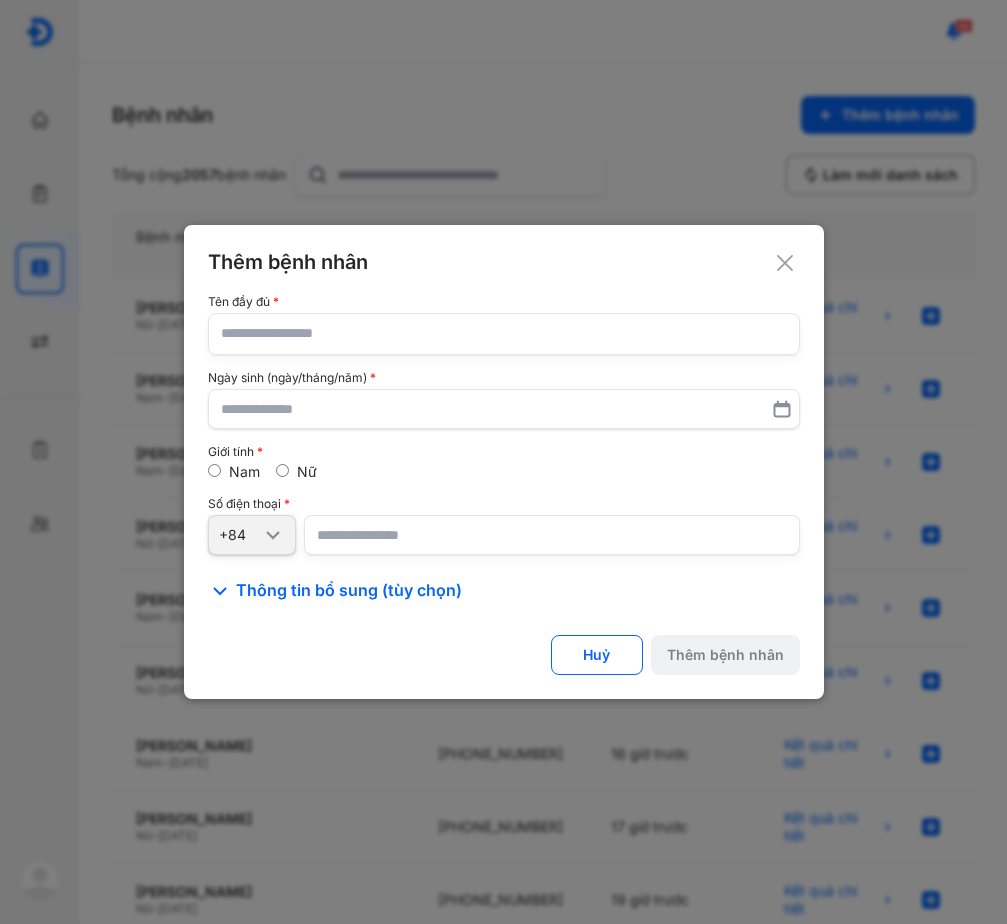 click 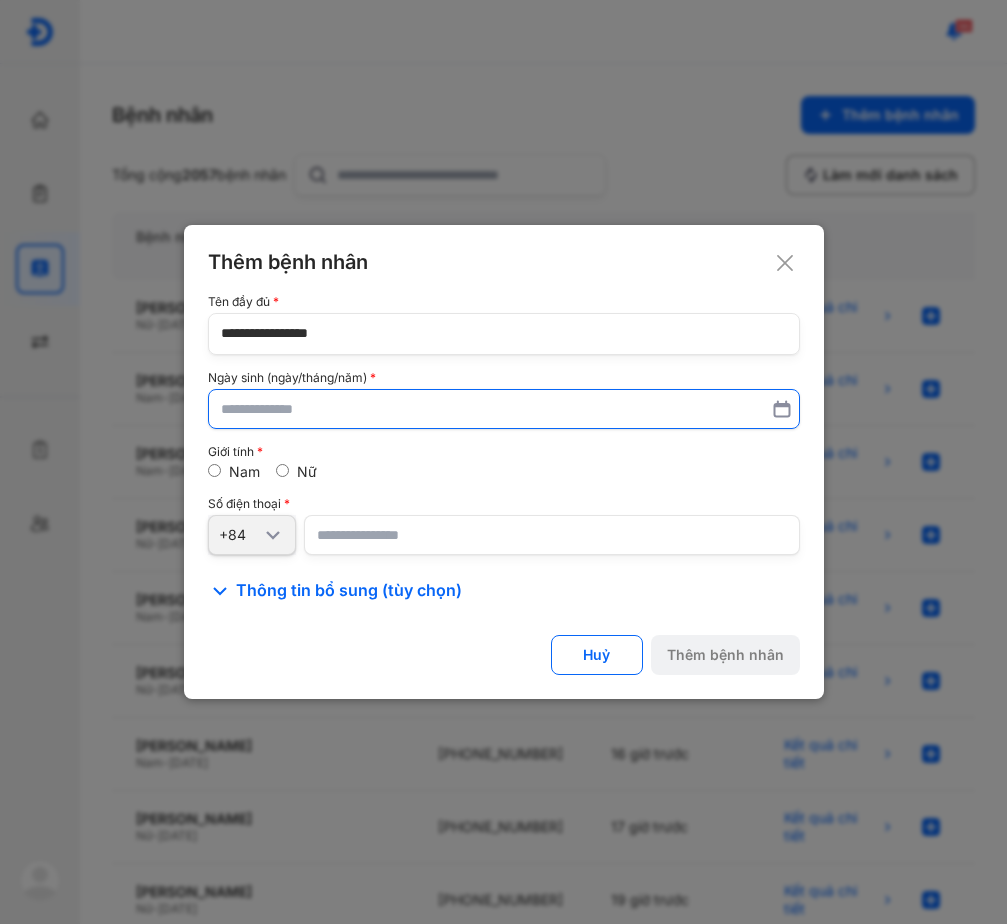 type on "**********" 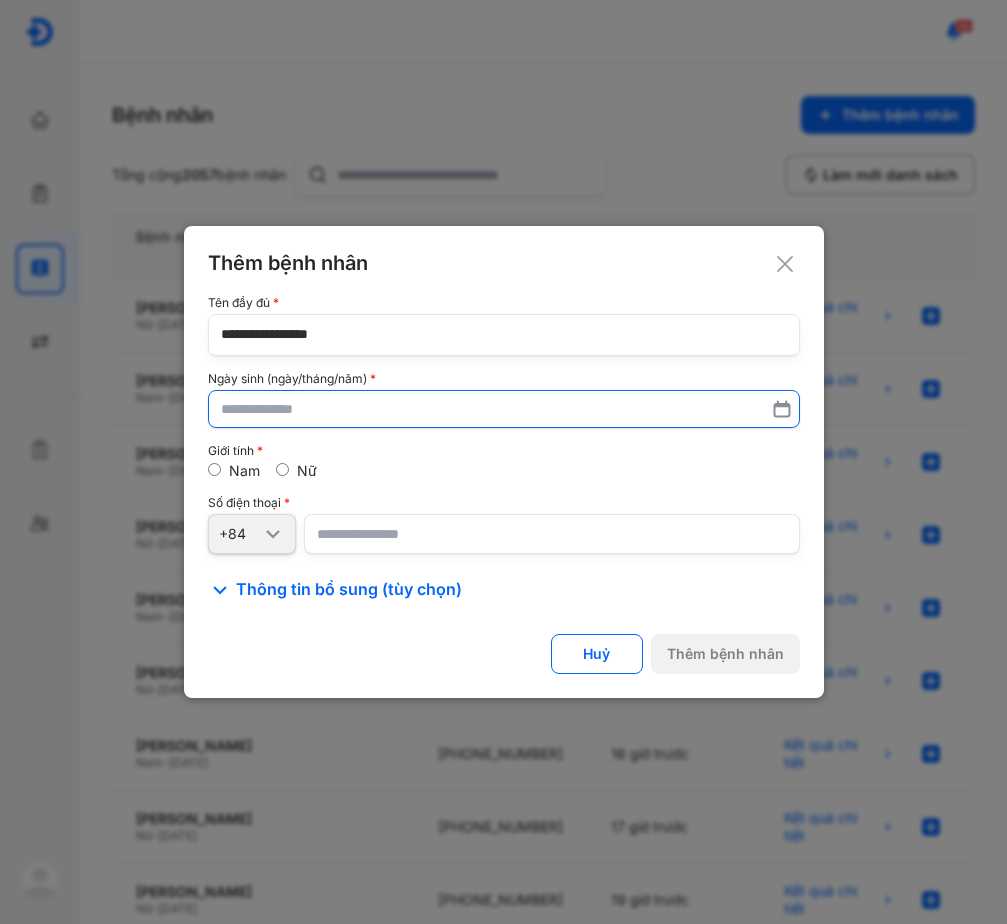 click at bounding box center [504, 409] 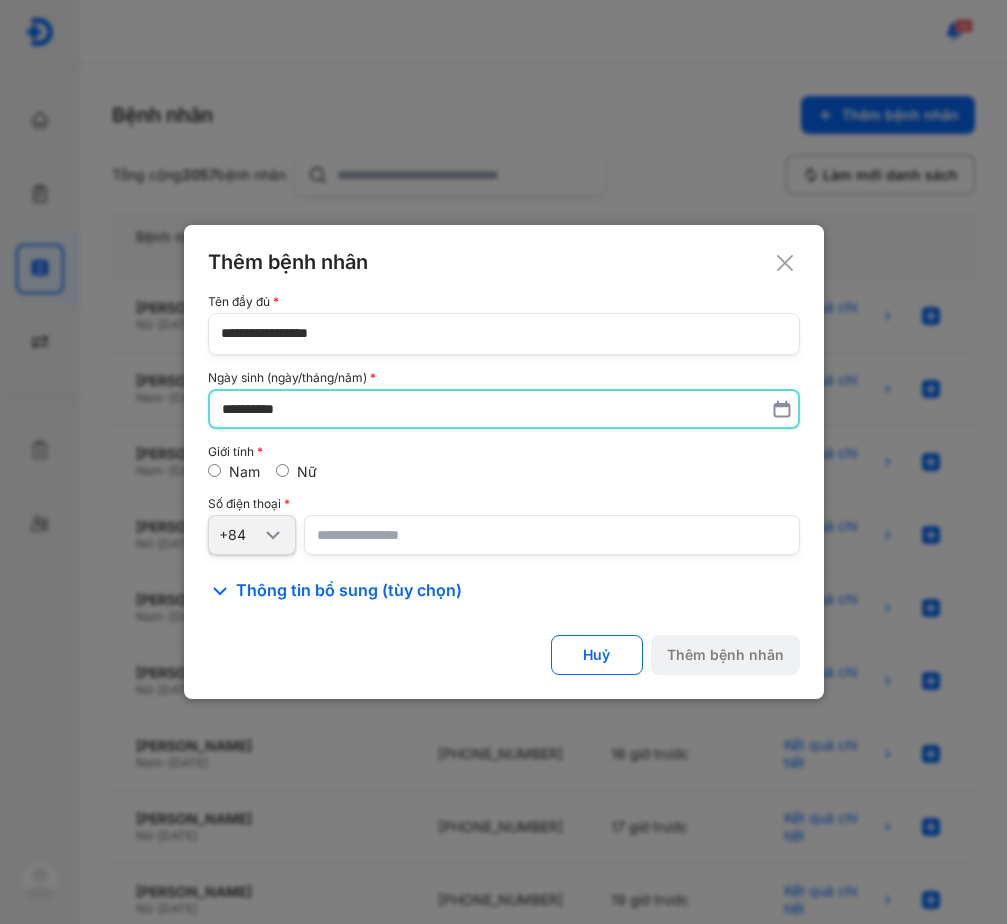 type on "**********" 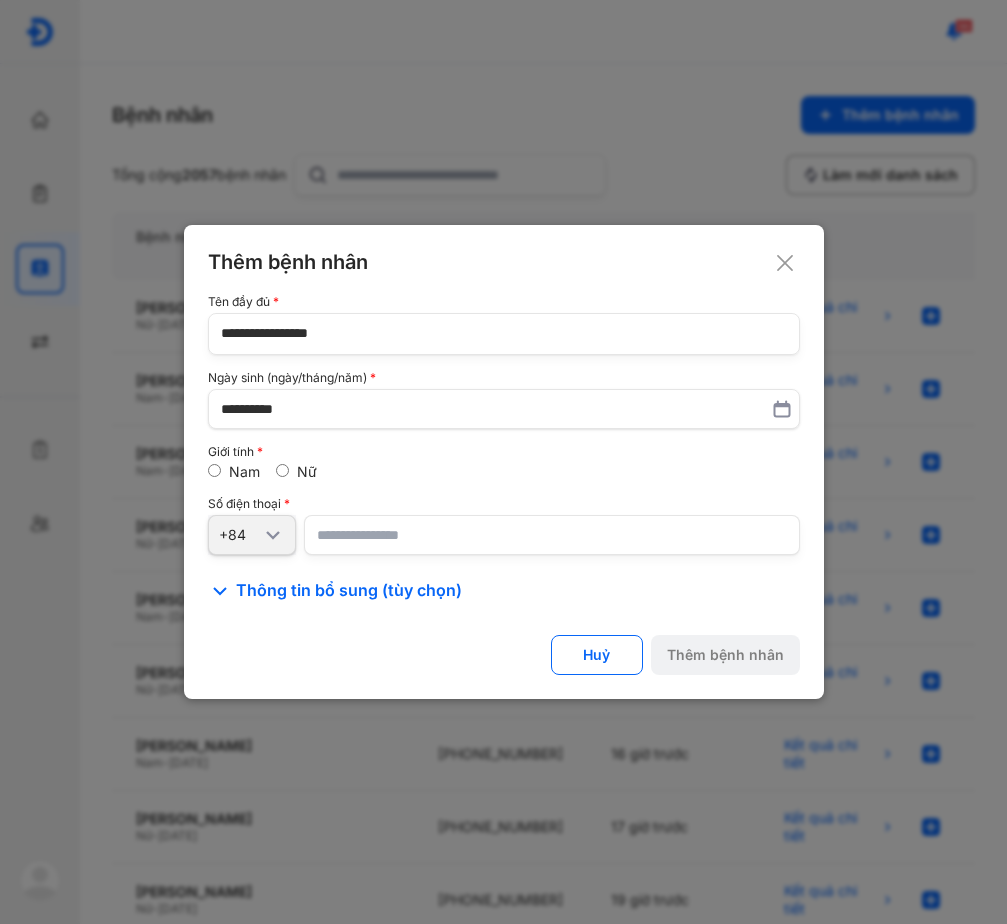 click on "Số điện thoại" at bounding box center (504, 504) 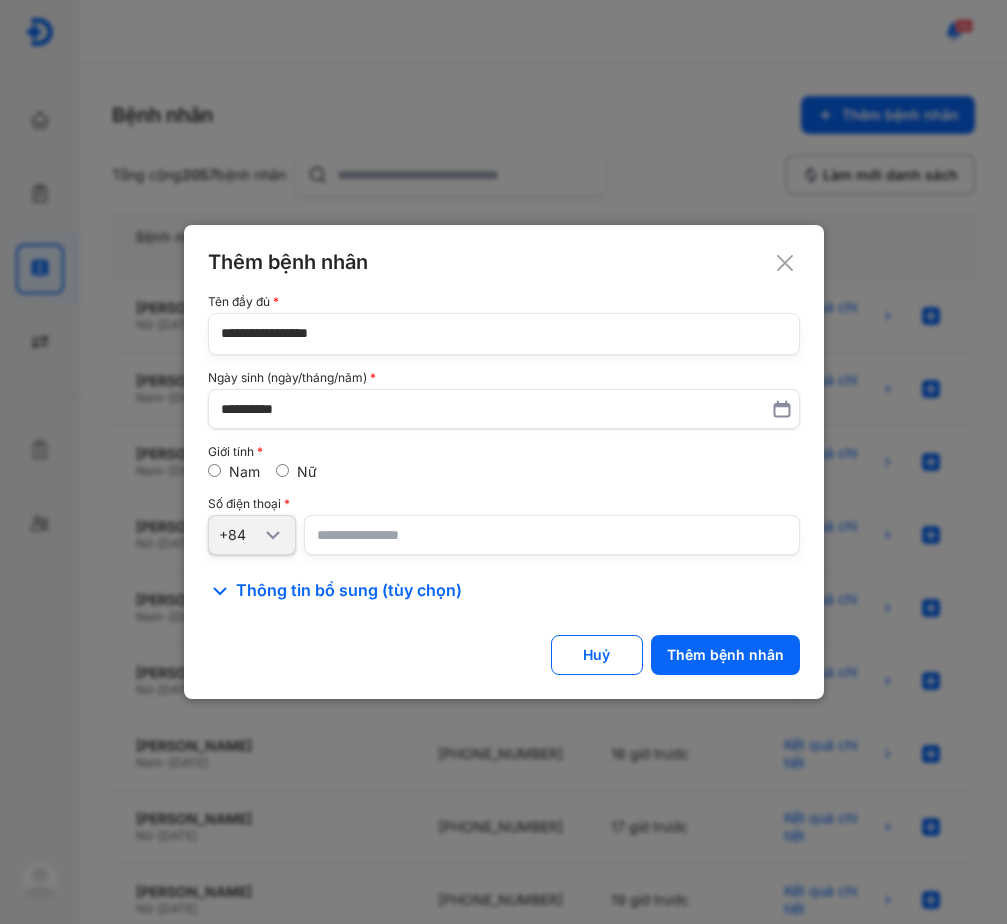 click on "Nam Nữ" at bounding box center (504, 472) 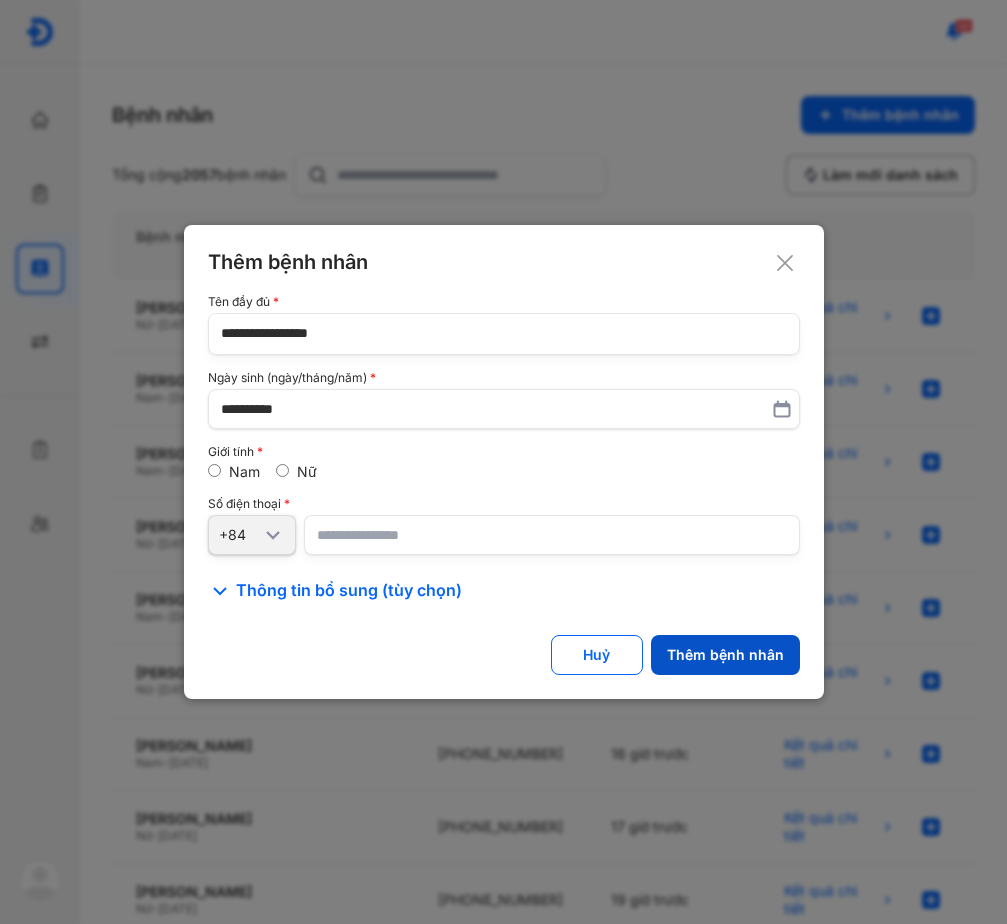 click on "Thêm bệnh nhân" 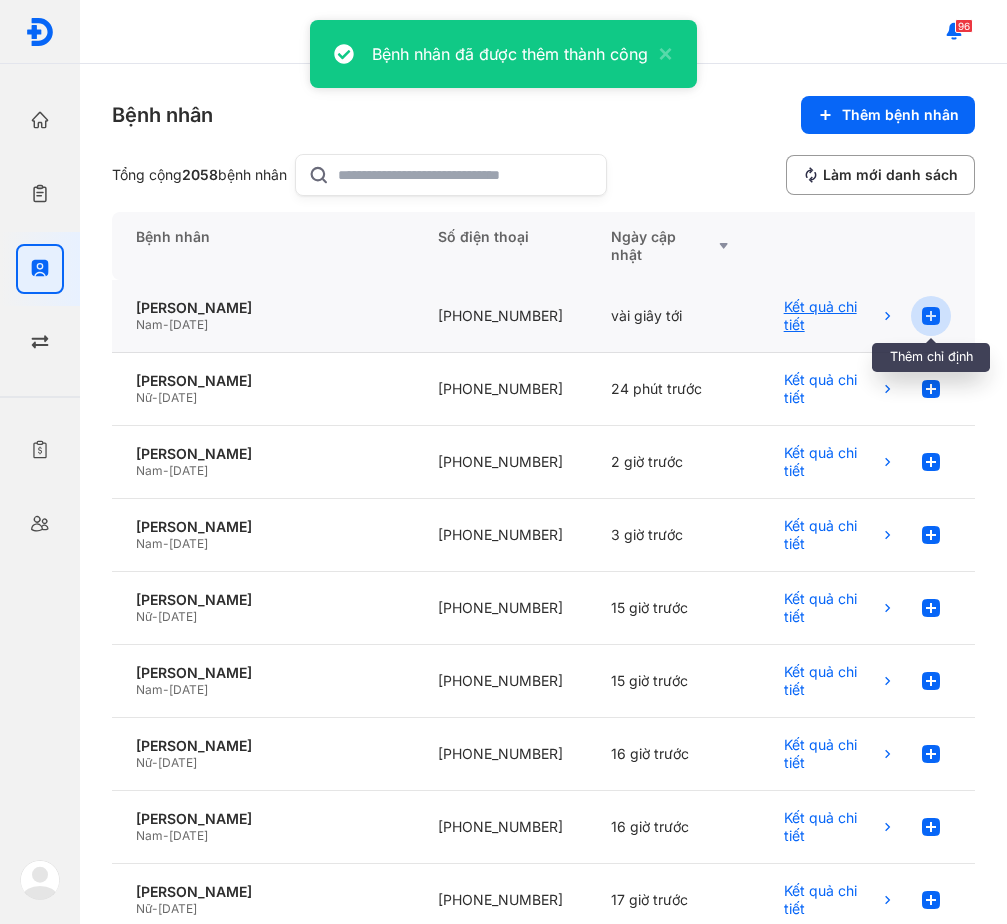 click 